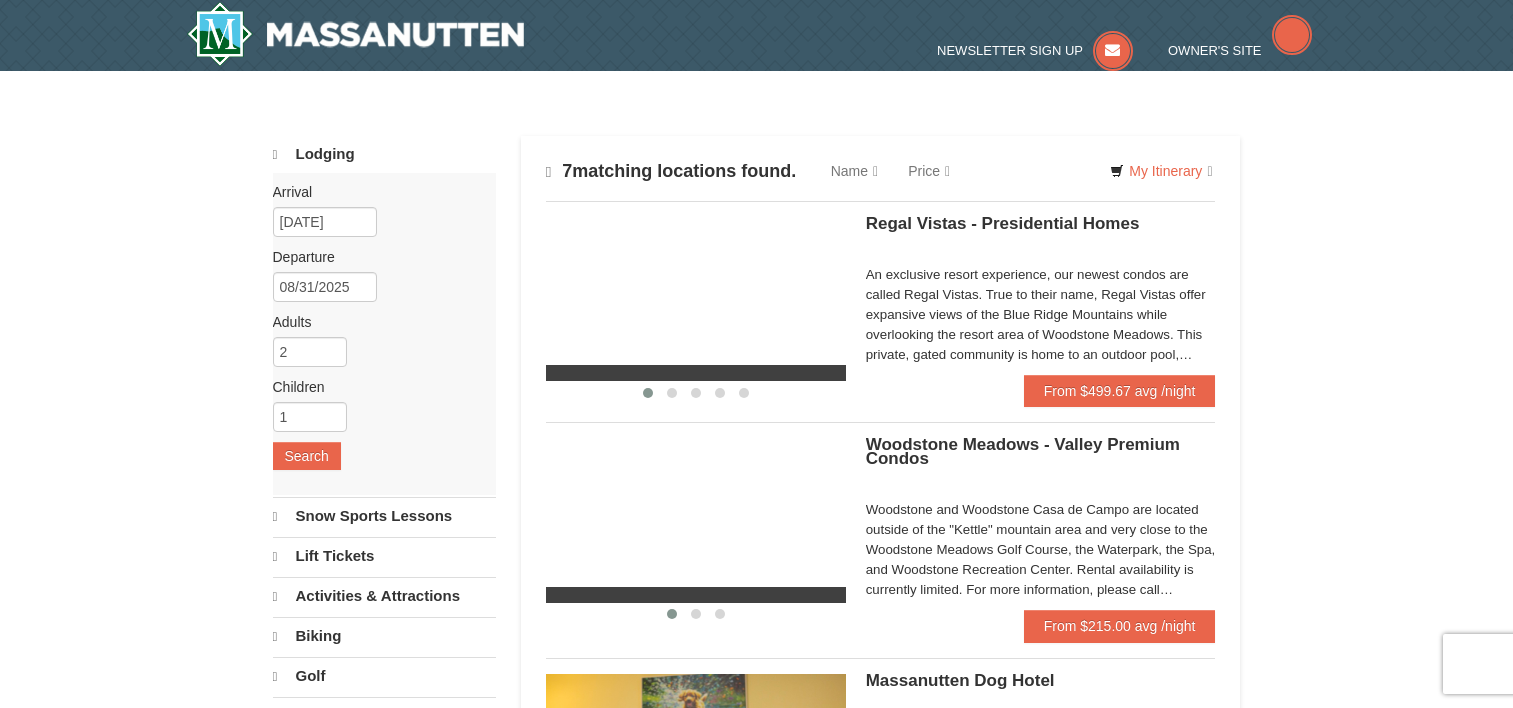 scroll, scrollTop: 0, scrollLeft: 0, axis: both 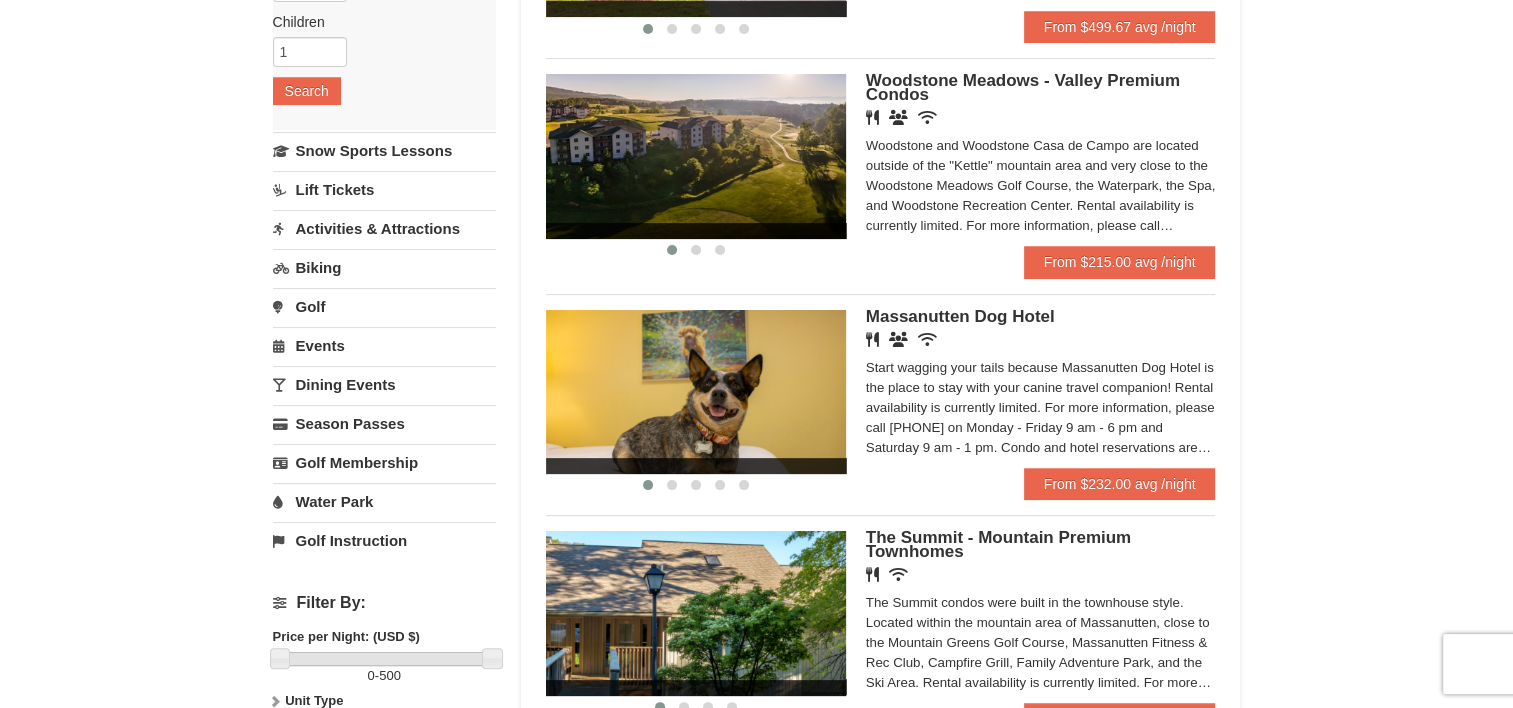 click on "Activities & Attractions" at bounding box center [384, 228] 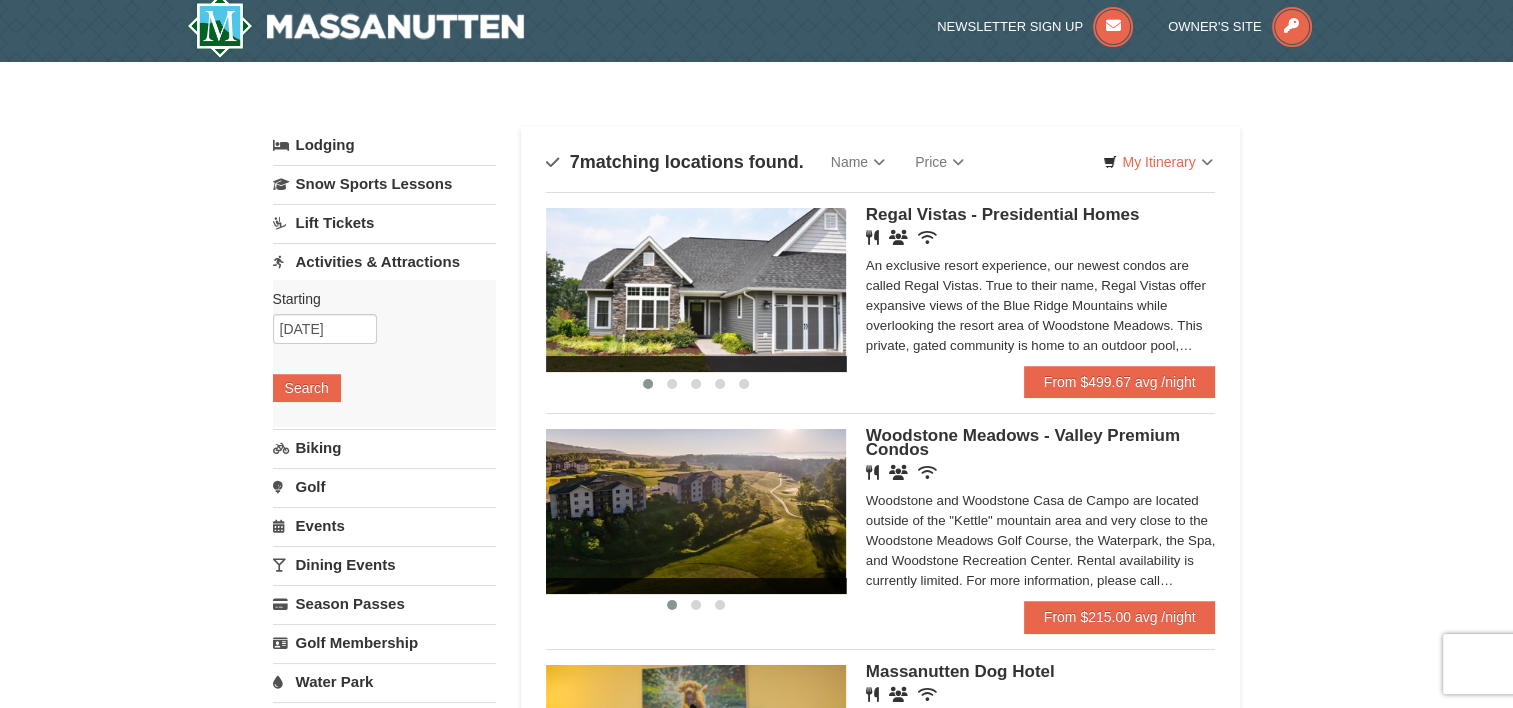 scroll, scrollTop: 0, scrollLeft: 0, axis: both 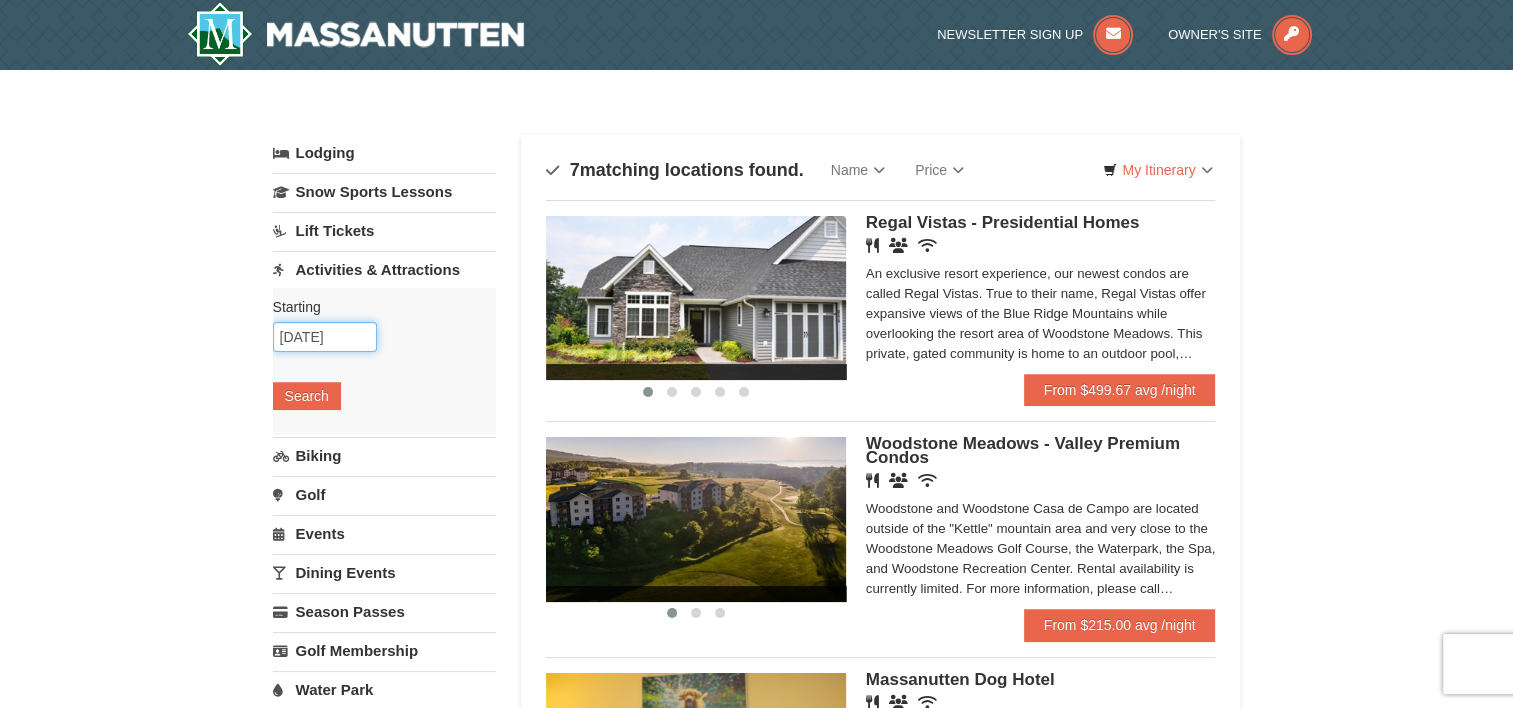 click on "08/28/2025" at bounding box center [325, 337] 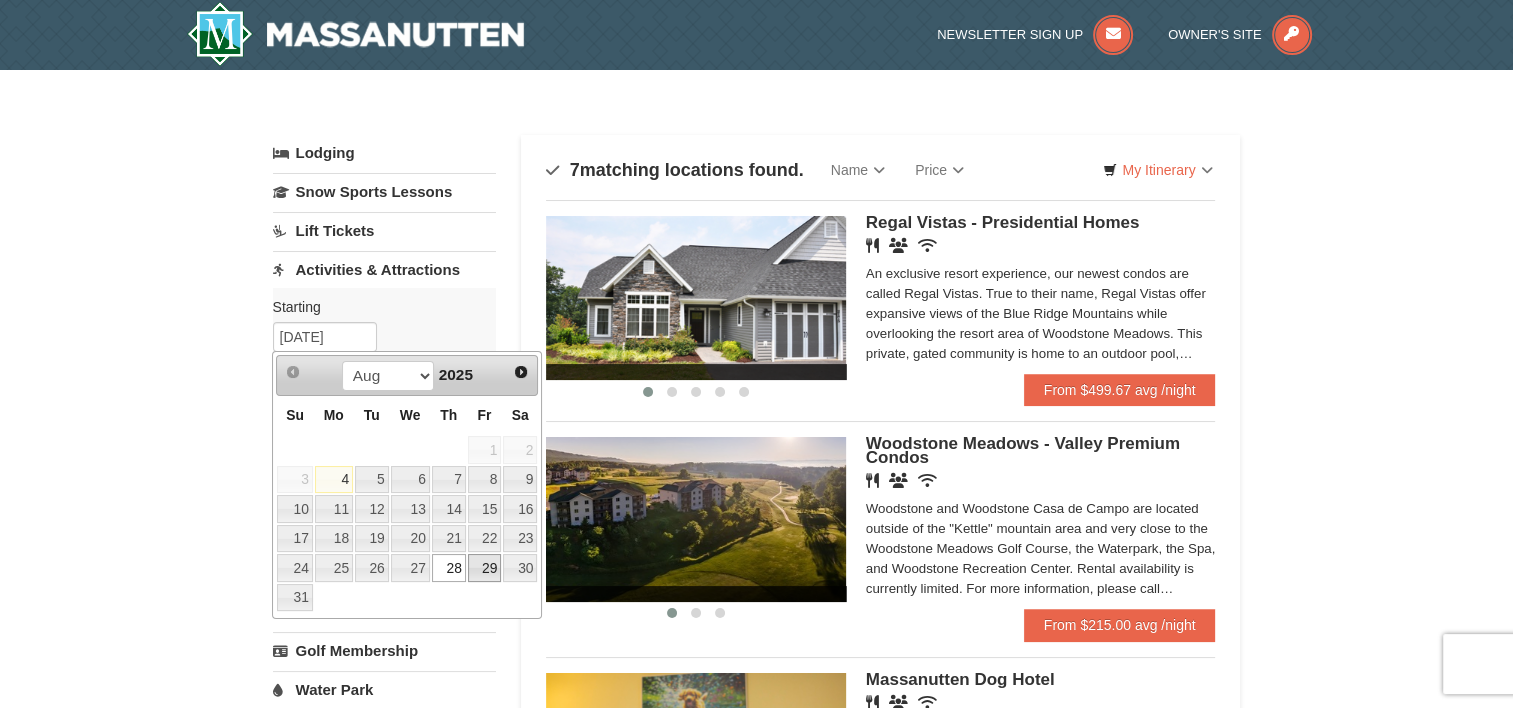 click on "29" at bounding box center [485, 568] 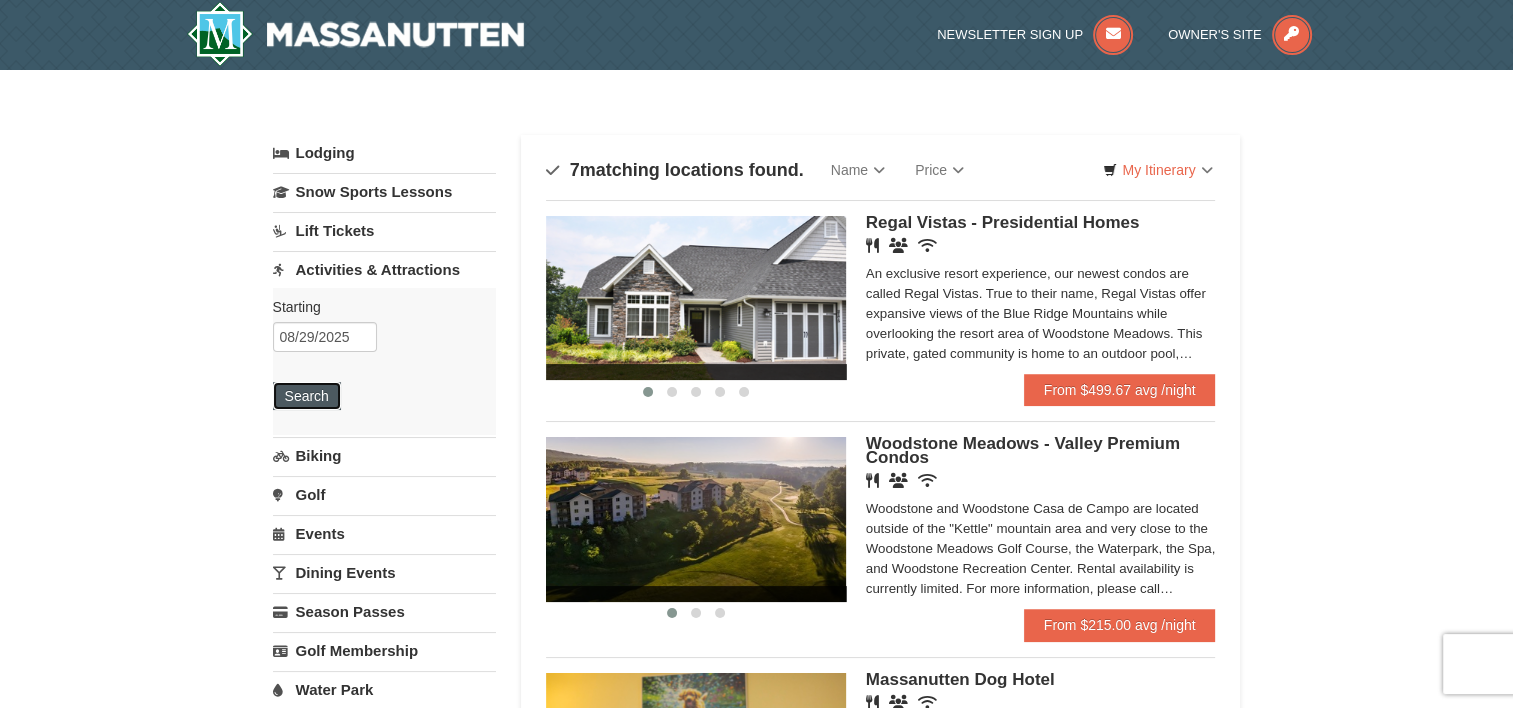 click on "Search" at bounding box center [307, 396] 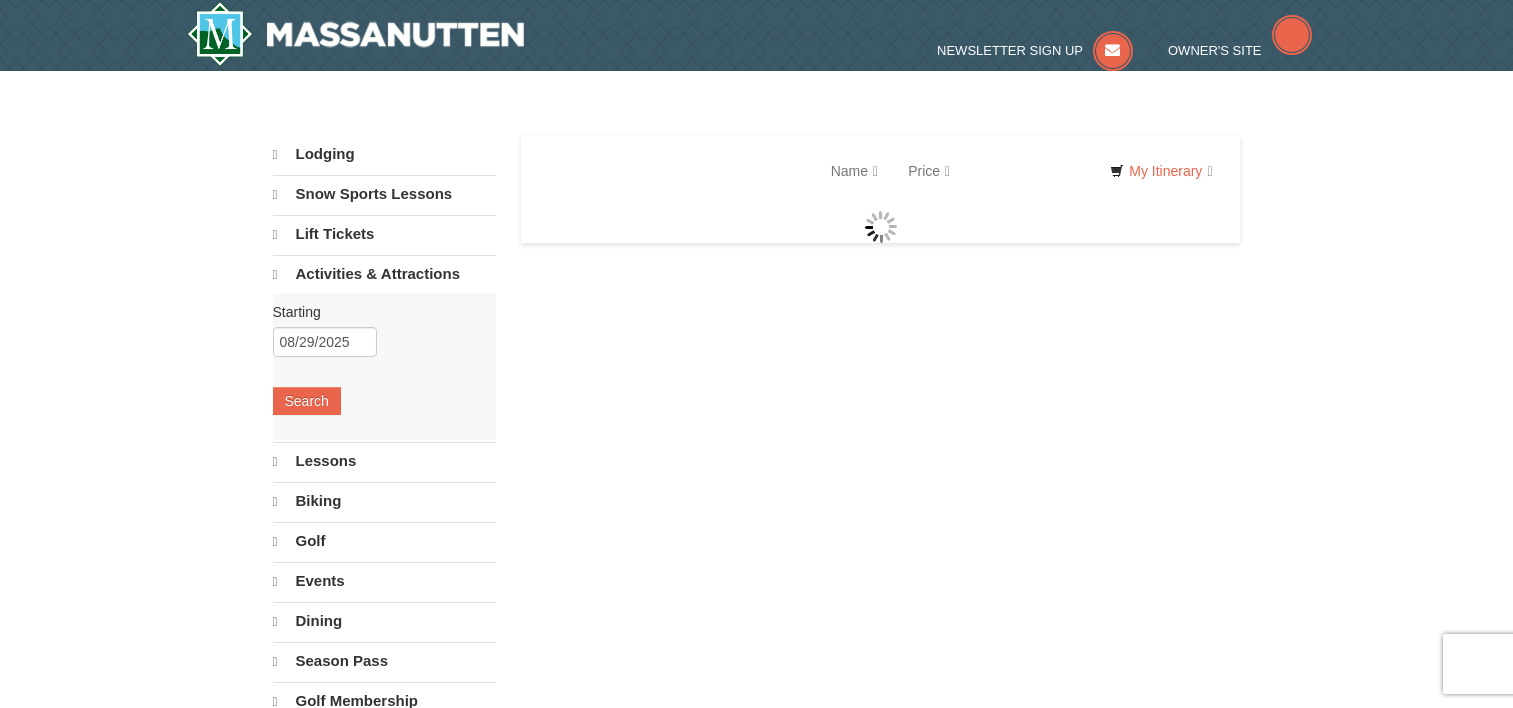 scroll, scrollTop: 0, scrollLeft: 0, axis: both 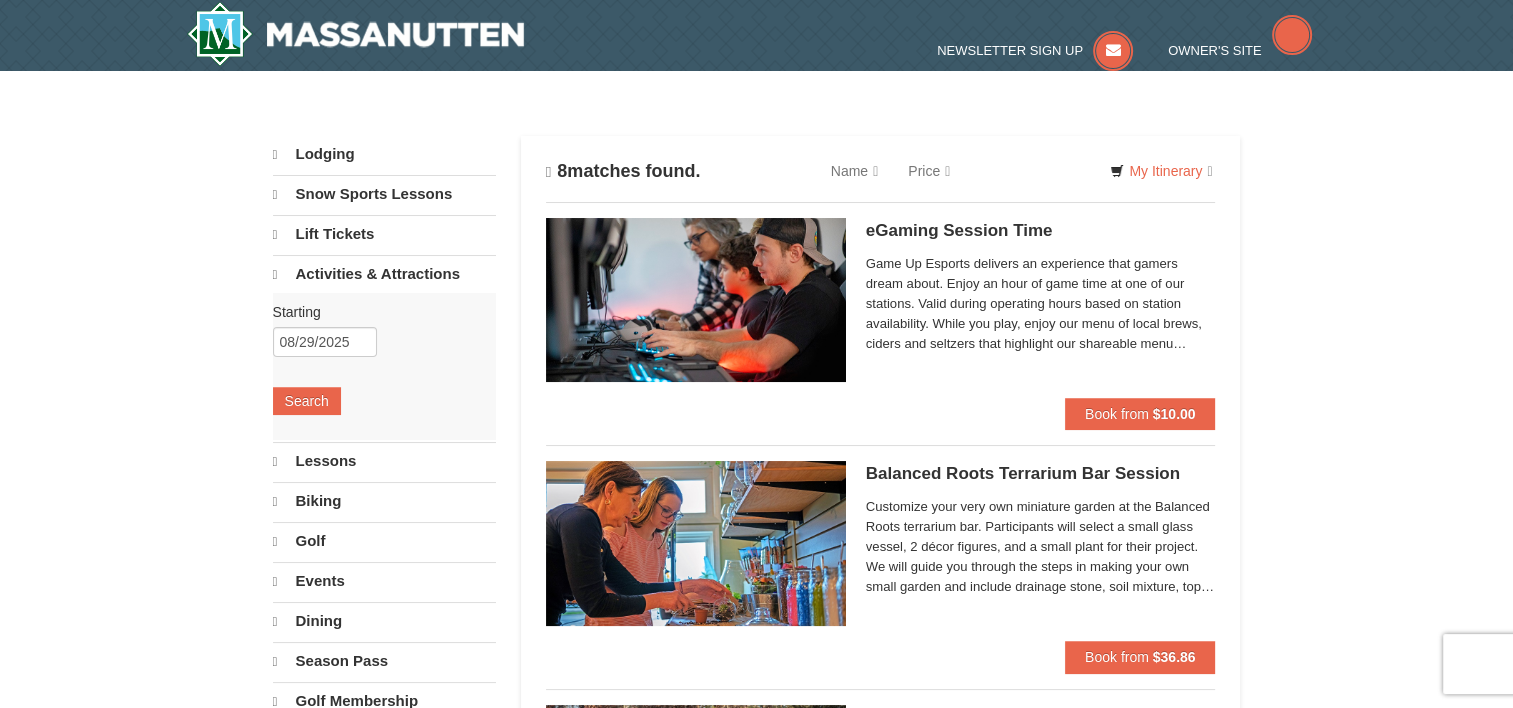 select on "8" 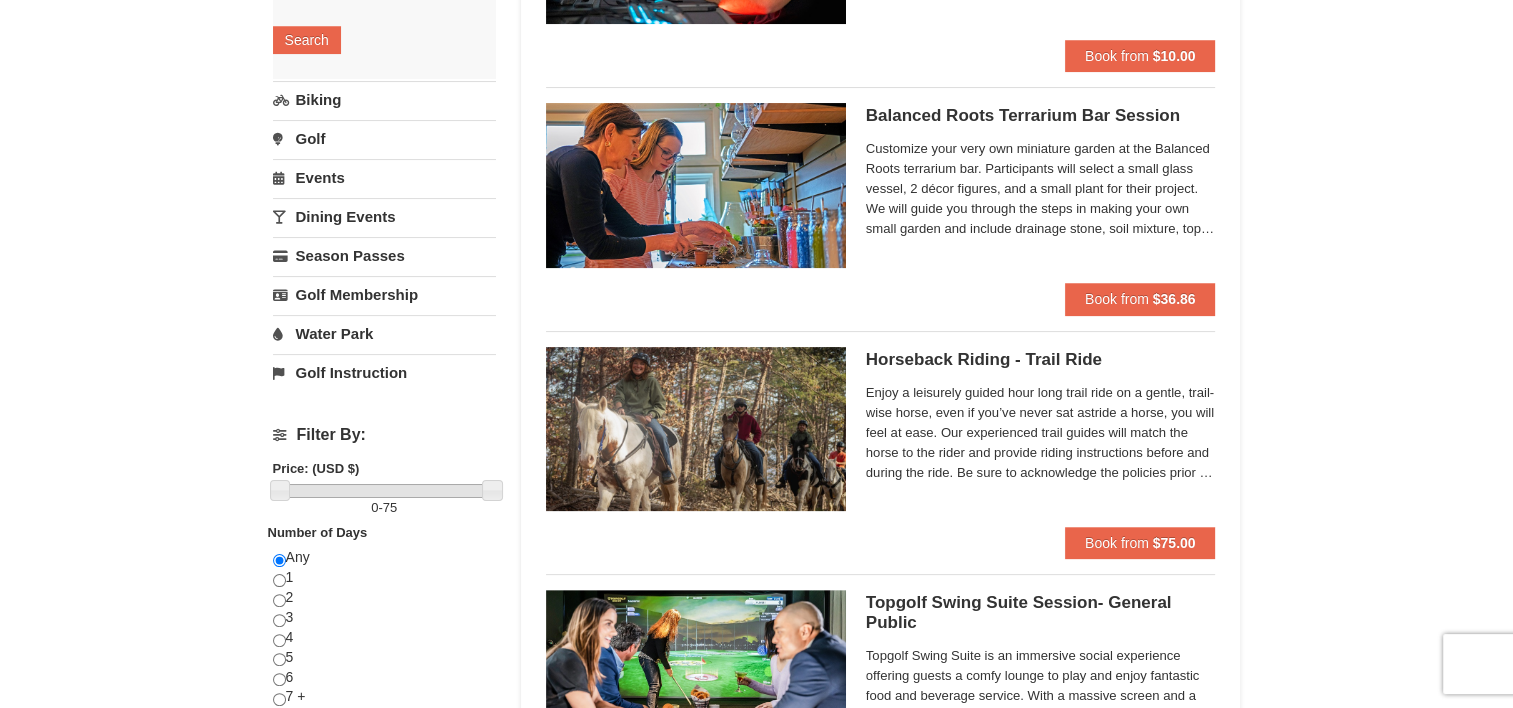 scroll, scrollTop: 356, scrollLeft: 0, axis: vertical 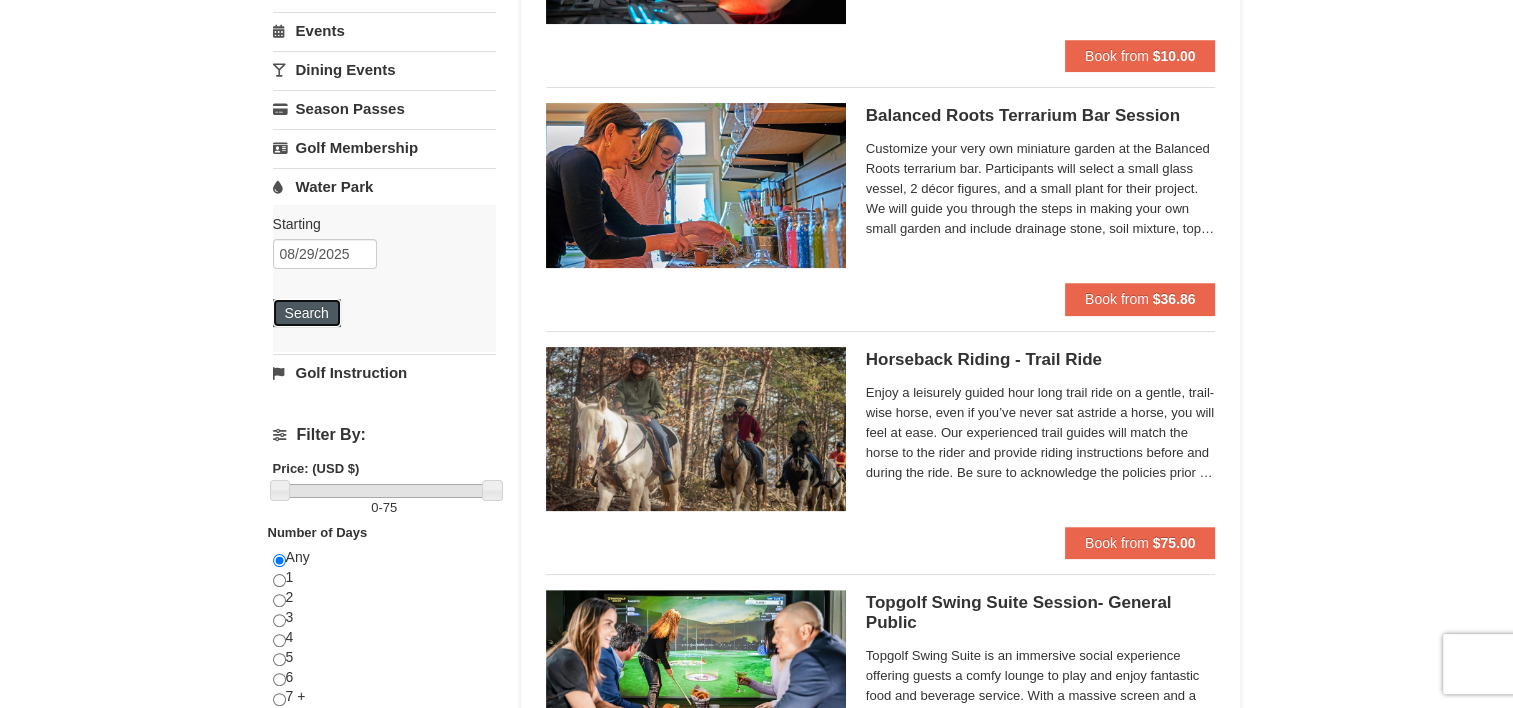 click on "Search" at bounding box center (307, 313) 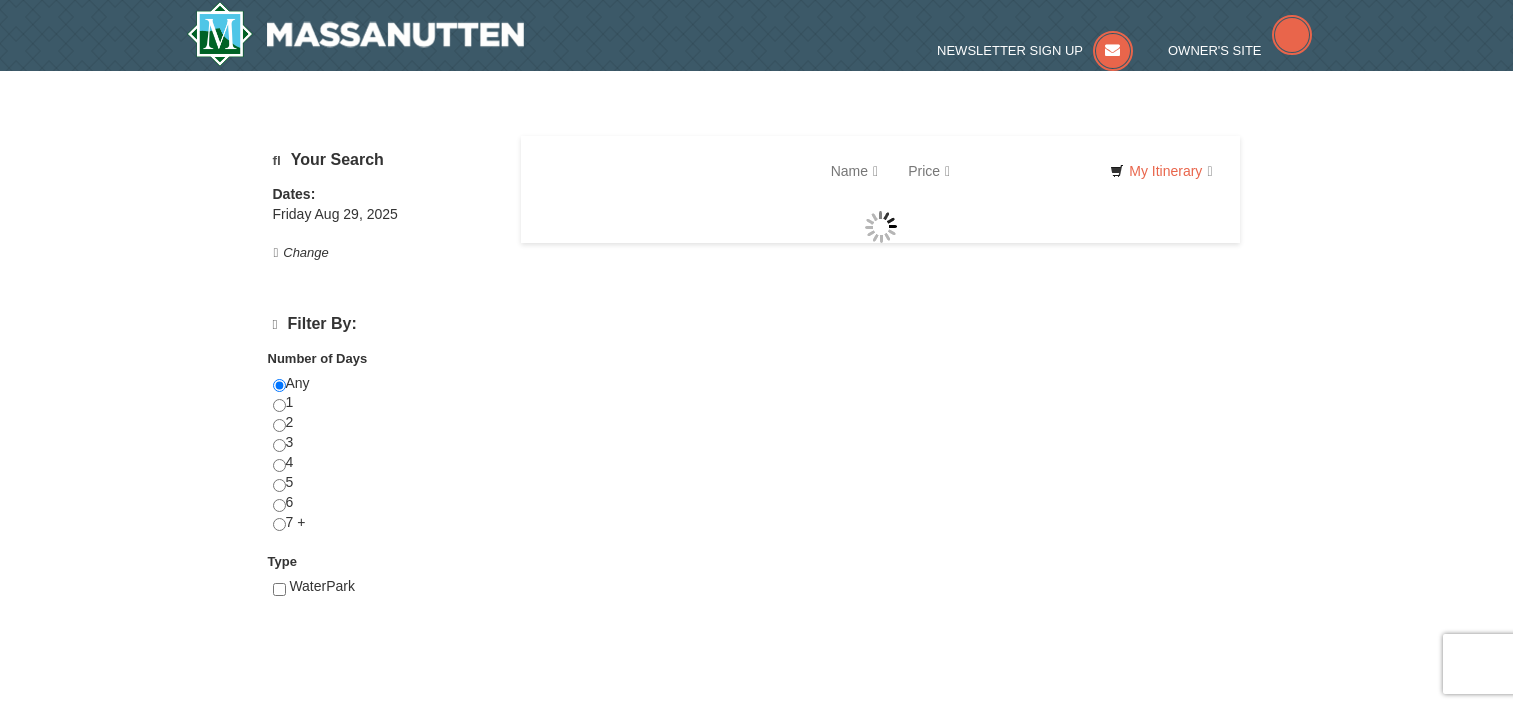 scroll, scrollTop: 0, scrollLeft: 0, axis: both 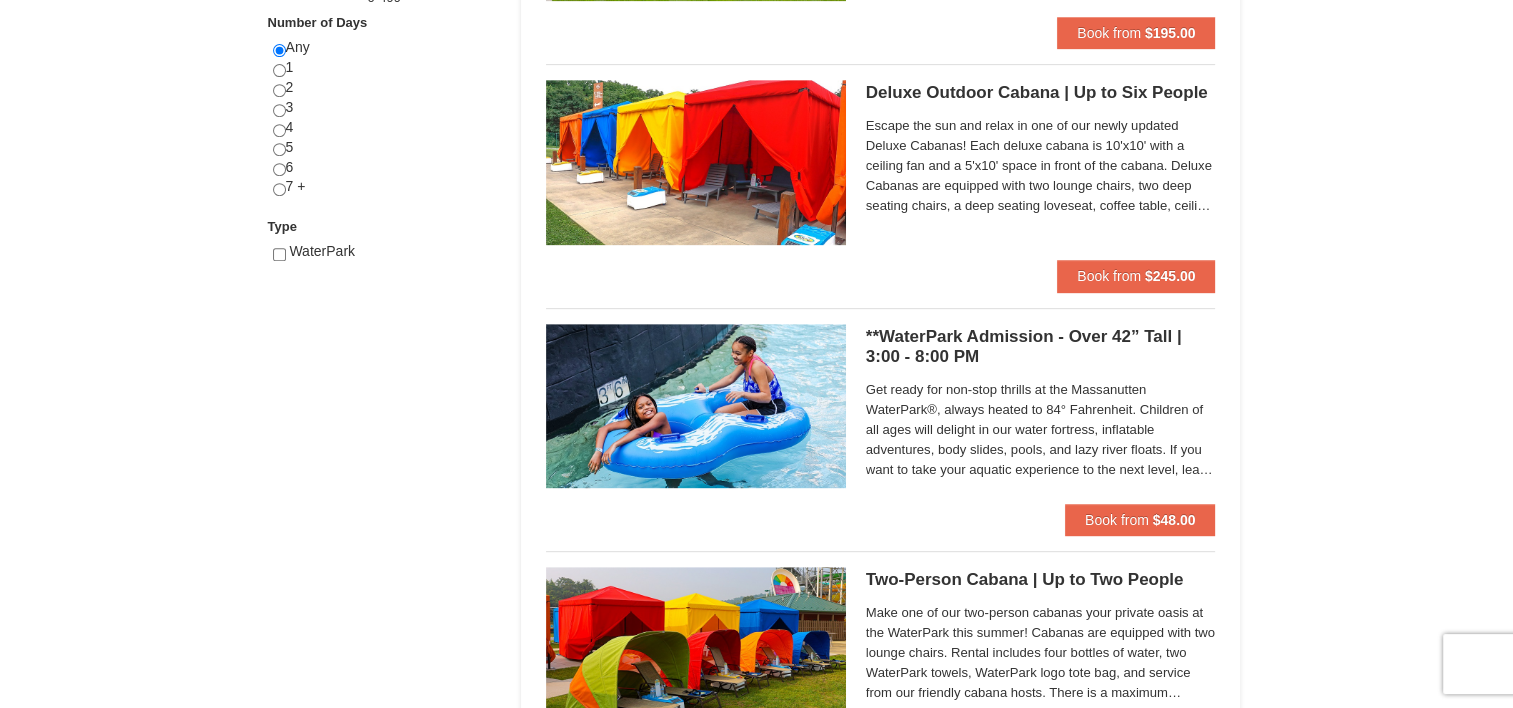 click at bounding box center [696, 406] 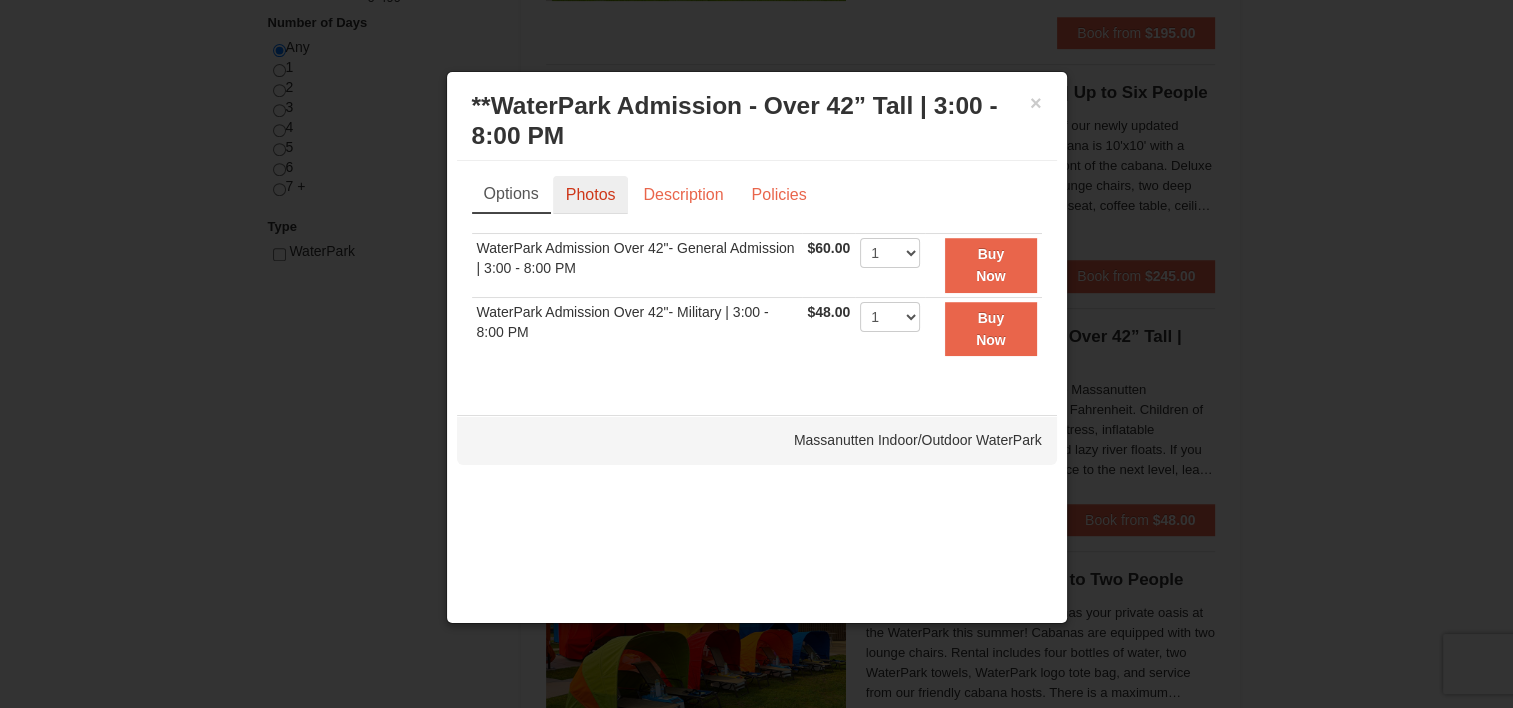 click on "Photos" at bounding box center [591, 195] 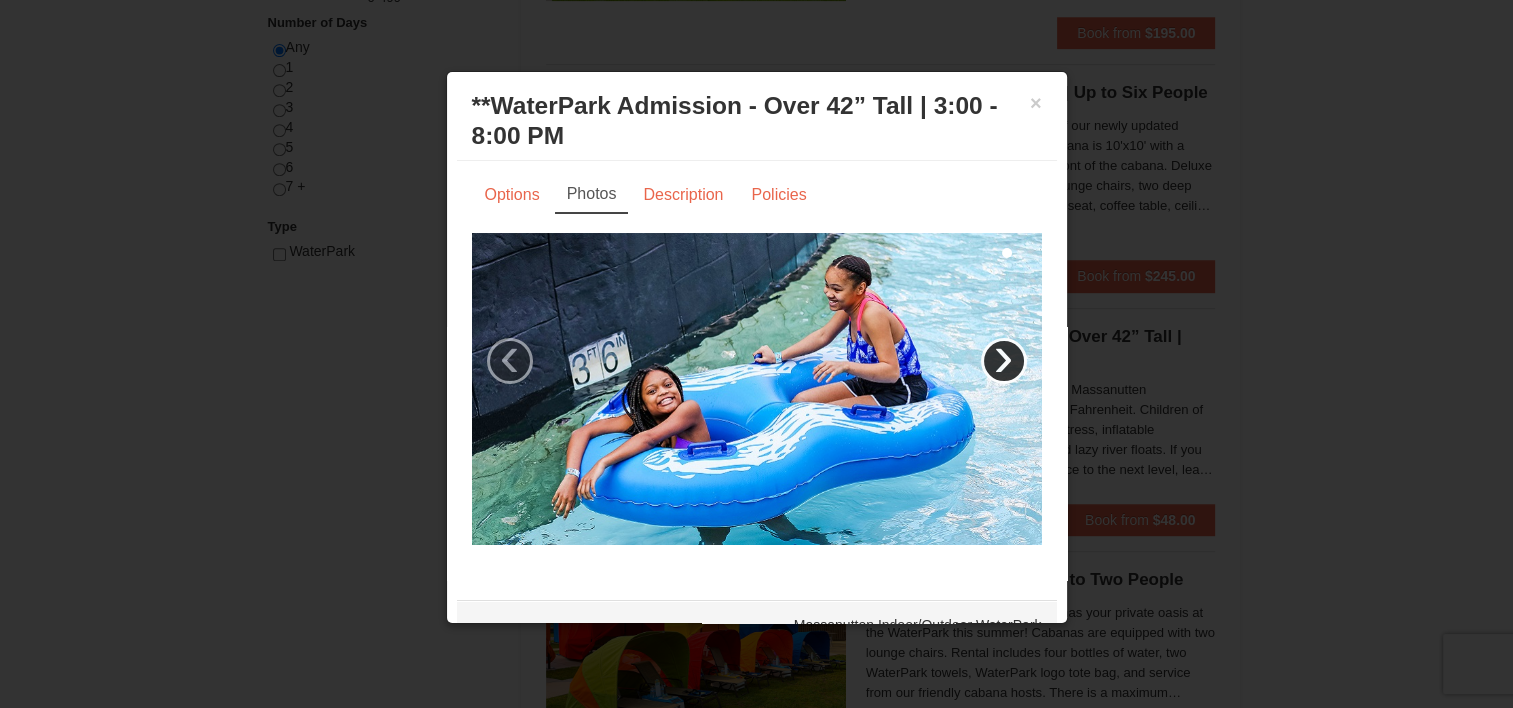 click on "›" at bounding box center (1004, 361) 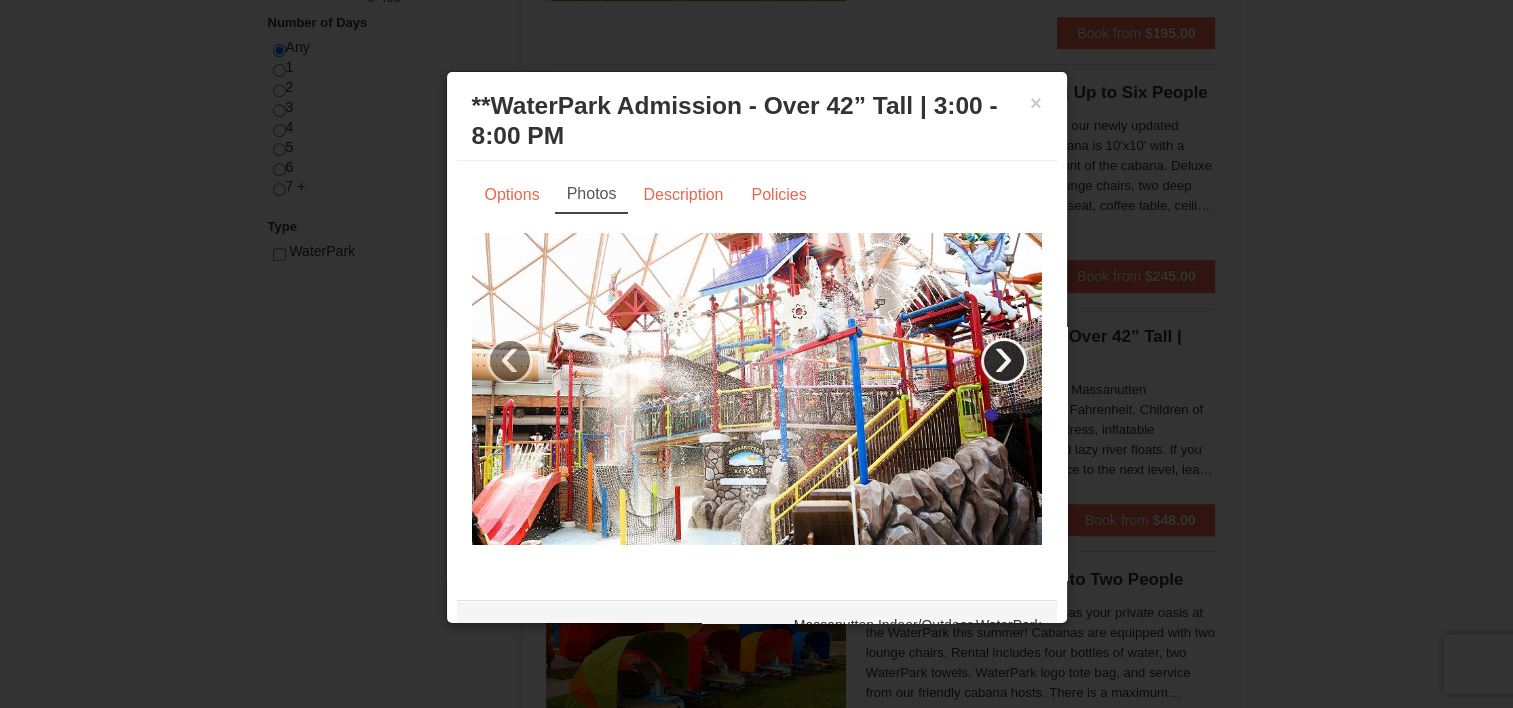 click on "›" at bounding box center [1004, 361] 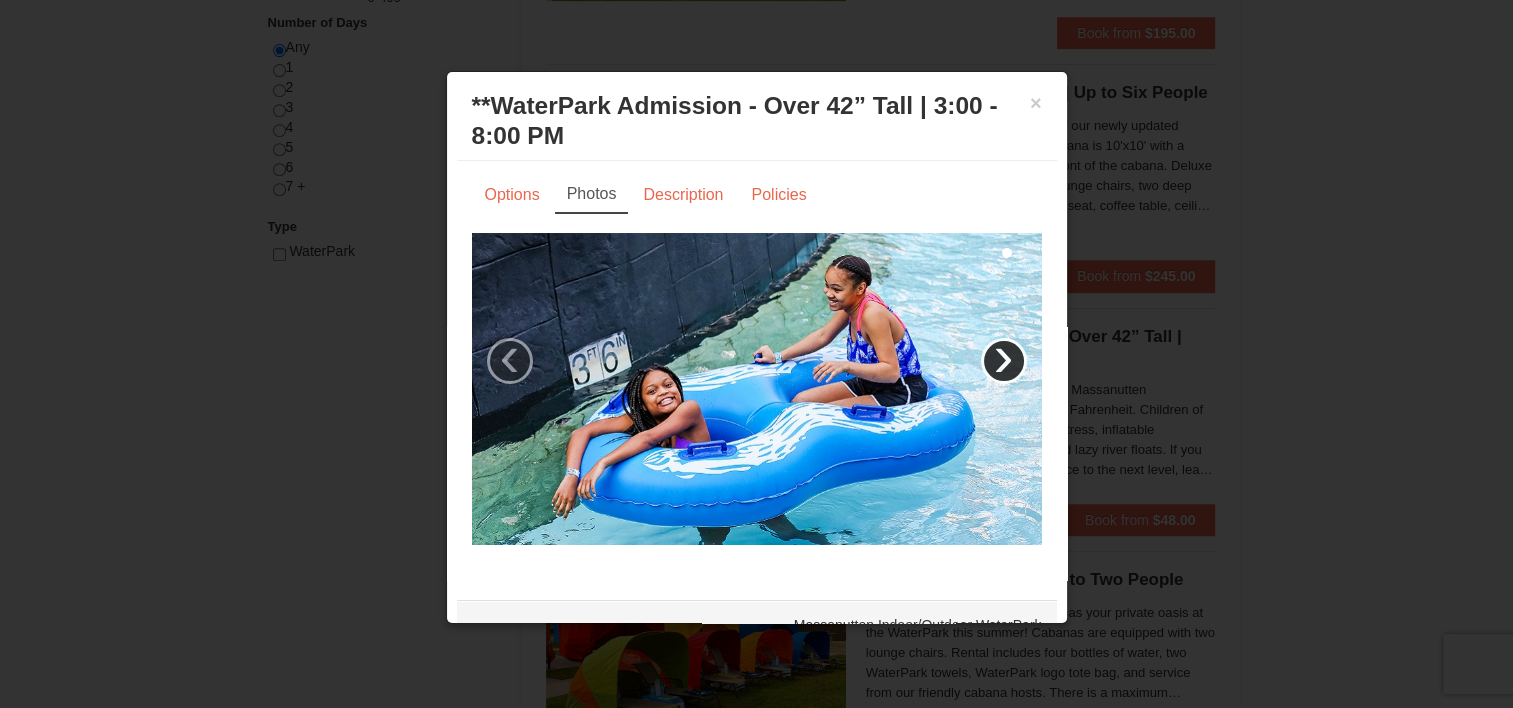 click on "›" at bounding box center (1004, 361) 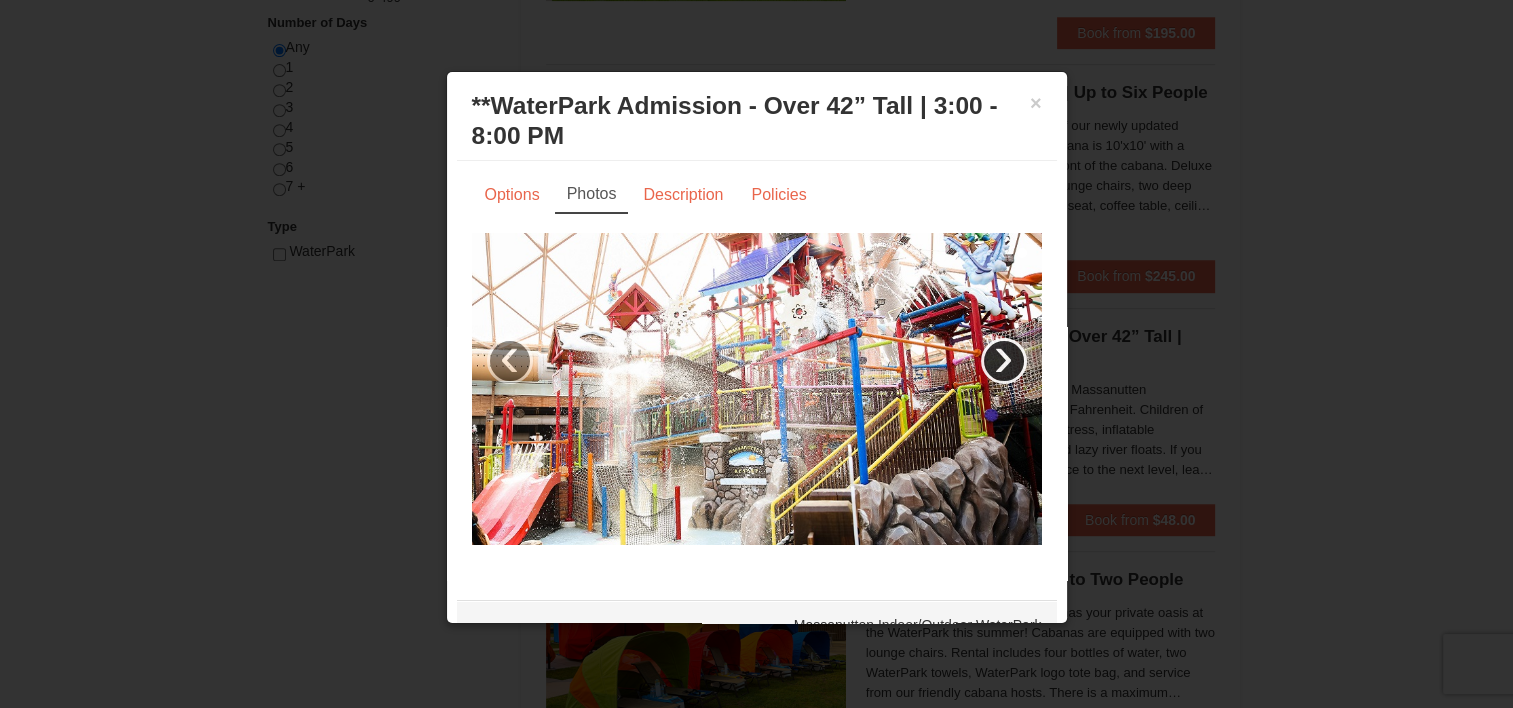 click on "›" at bounding box center (1004, 361) 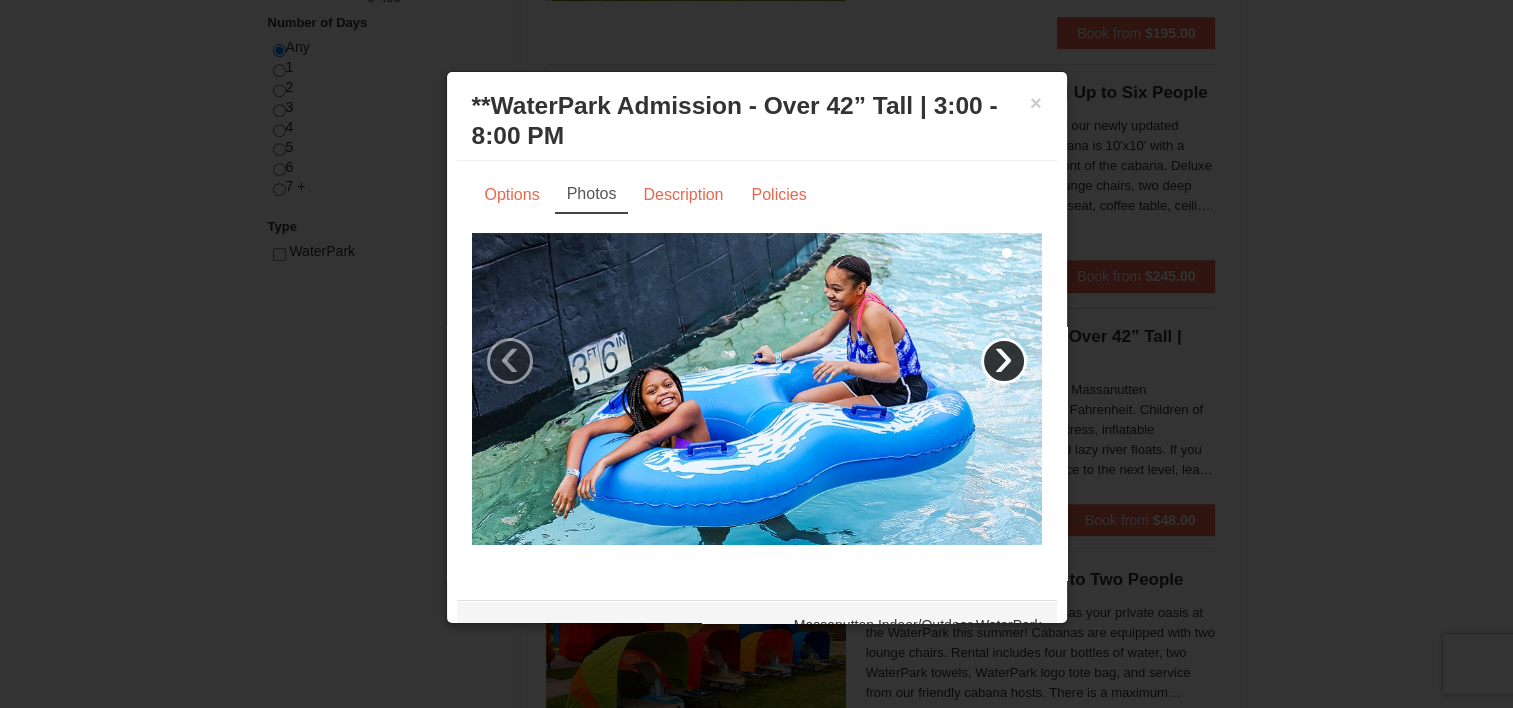 click on "›" at bounding box center (1004, 361) 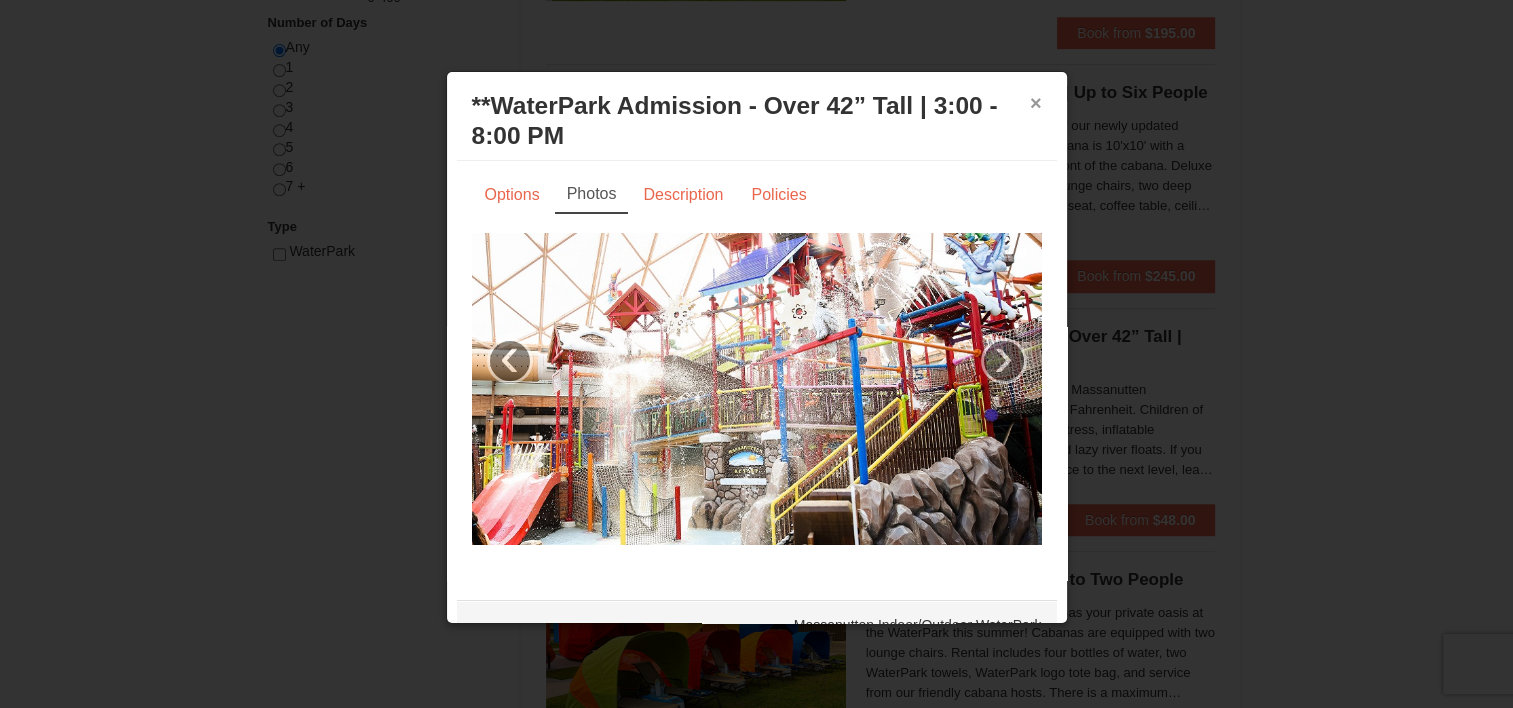 click on "×" at bounding box center [1036, 103] 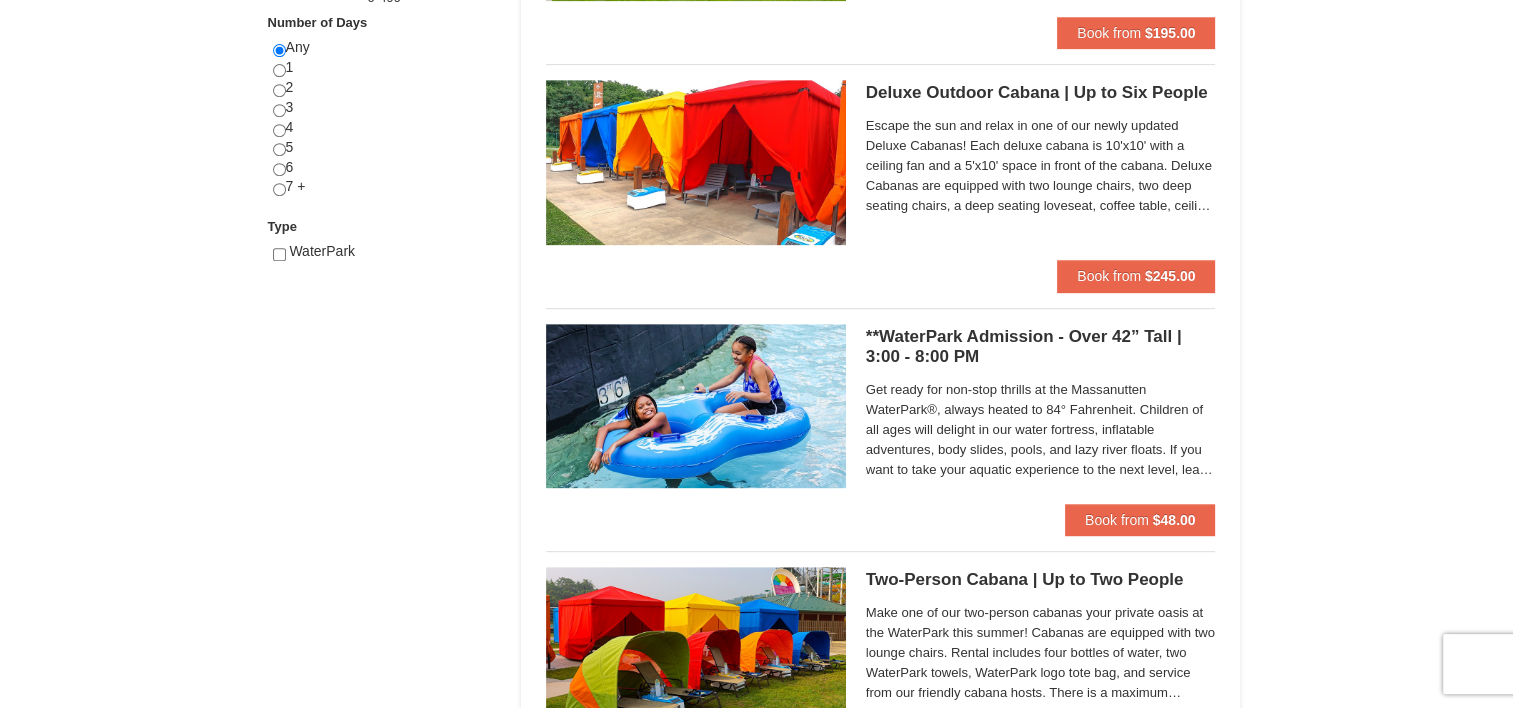 click on "Lodging
Arrival Please format dates MM/DD/YYYY
08/29/2025
Departure Please format dates MM/DD/YYYY
08/31/2025
Adults
2
Children
0
Search
Snow Sports Lessons
Starting" at bounding box center (757, 402) 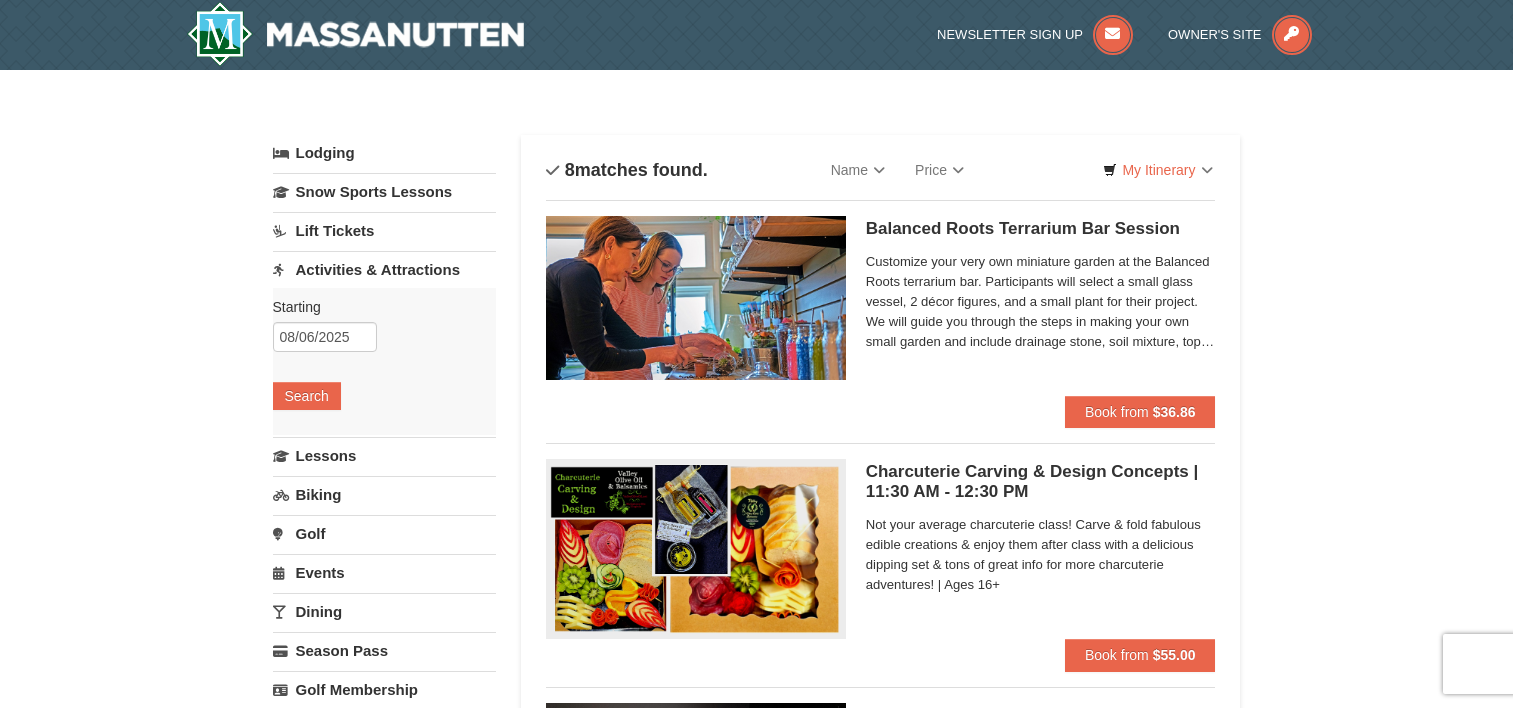 scroll, scrollTop: 0, scrollLeft: 0, axis: both 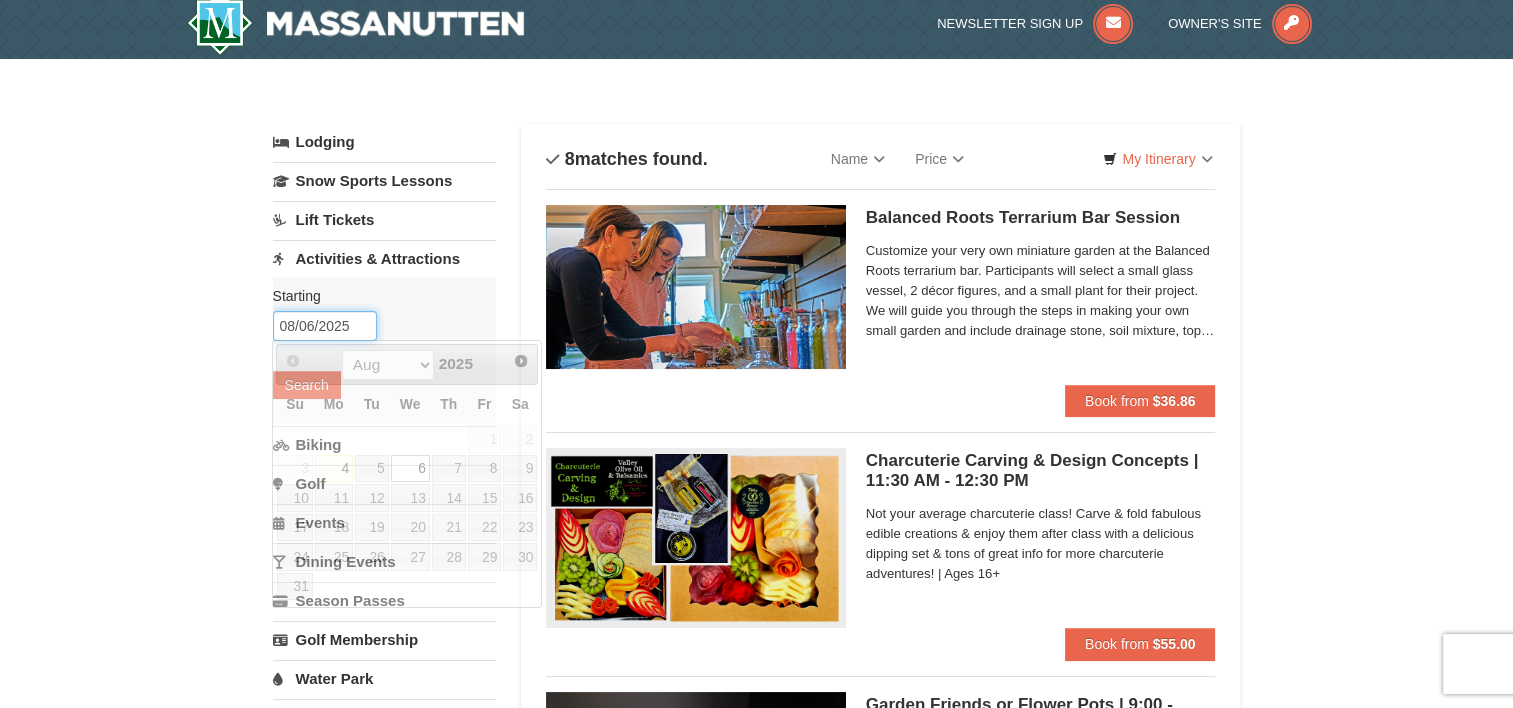 click on "08/06/2025" at bounding box center (325, 326) 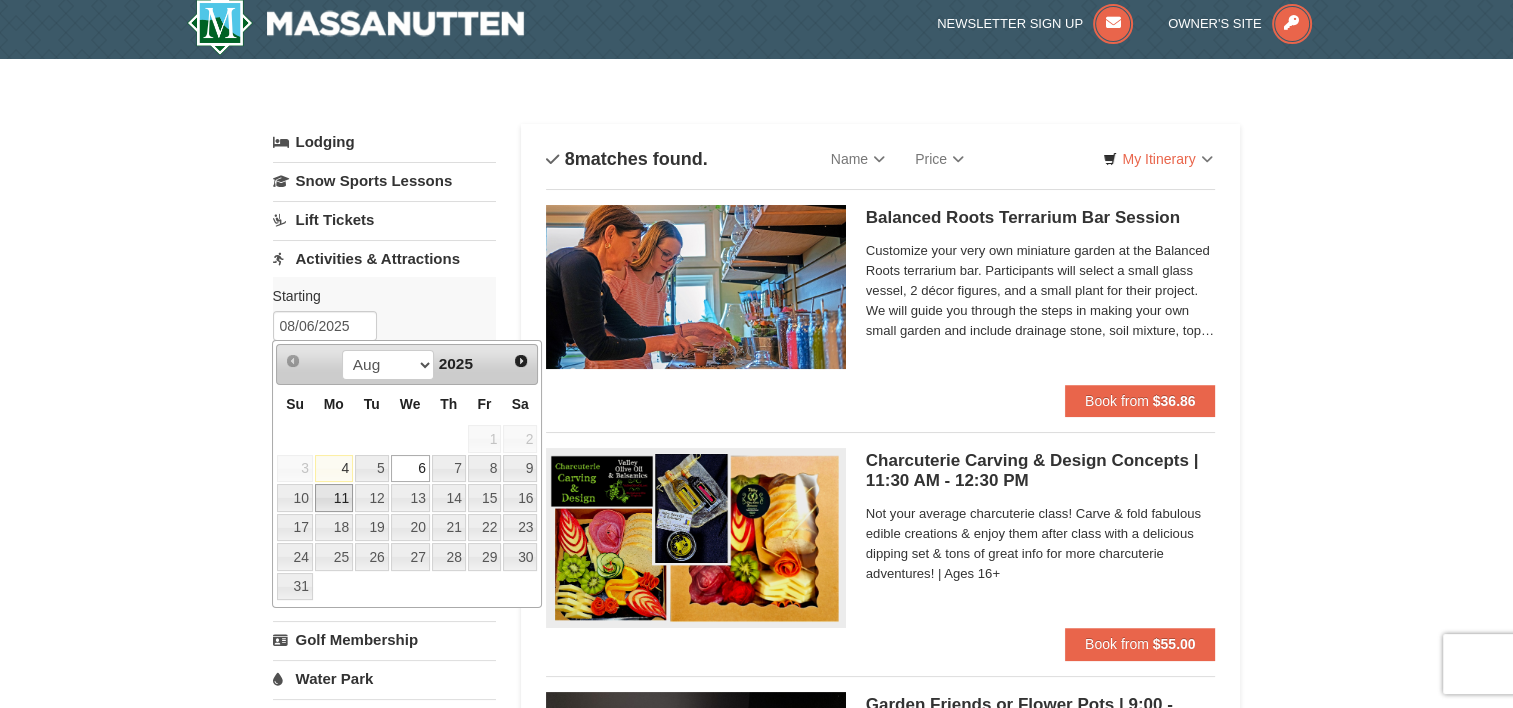 click on "11" at bounding box center (334, 498) 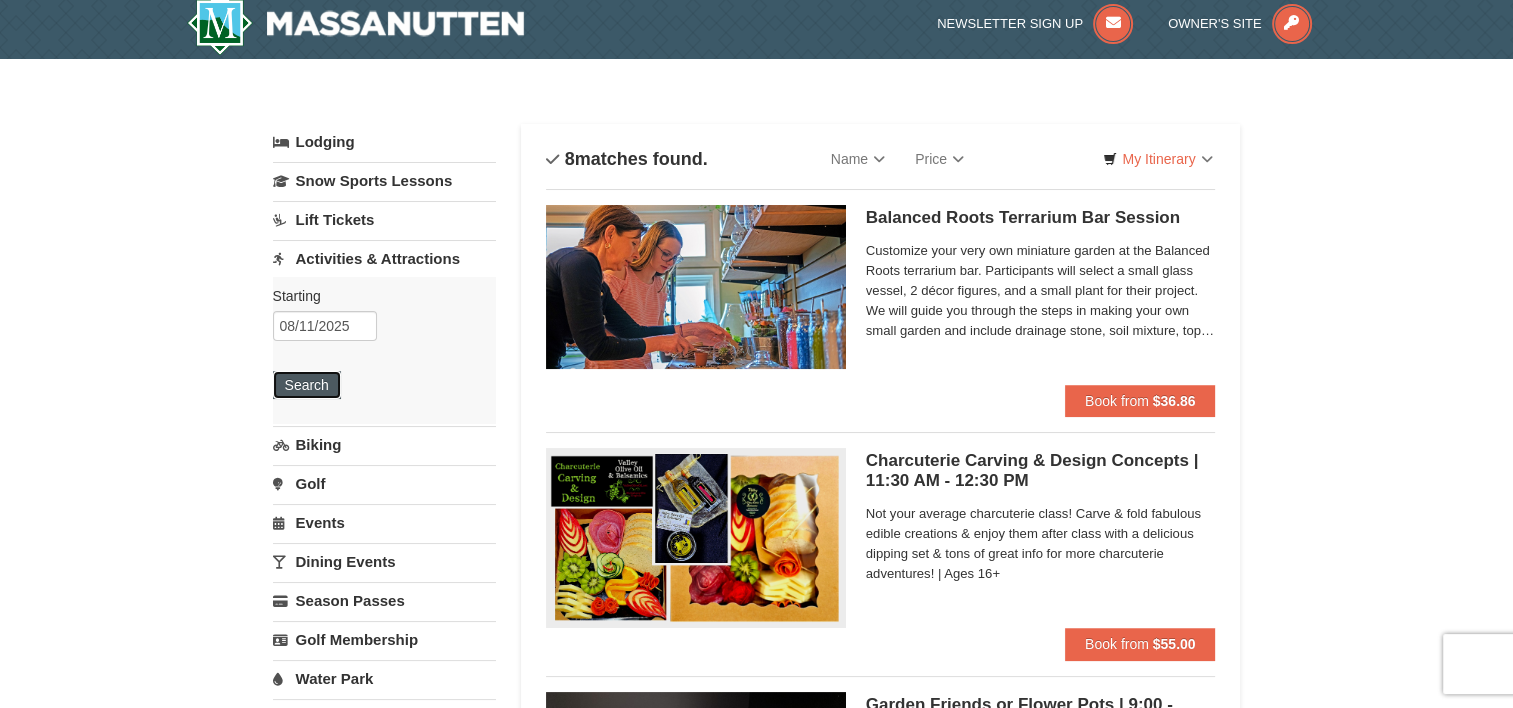 click on "Search" at bounding box center (307, 385) 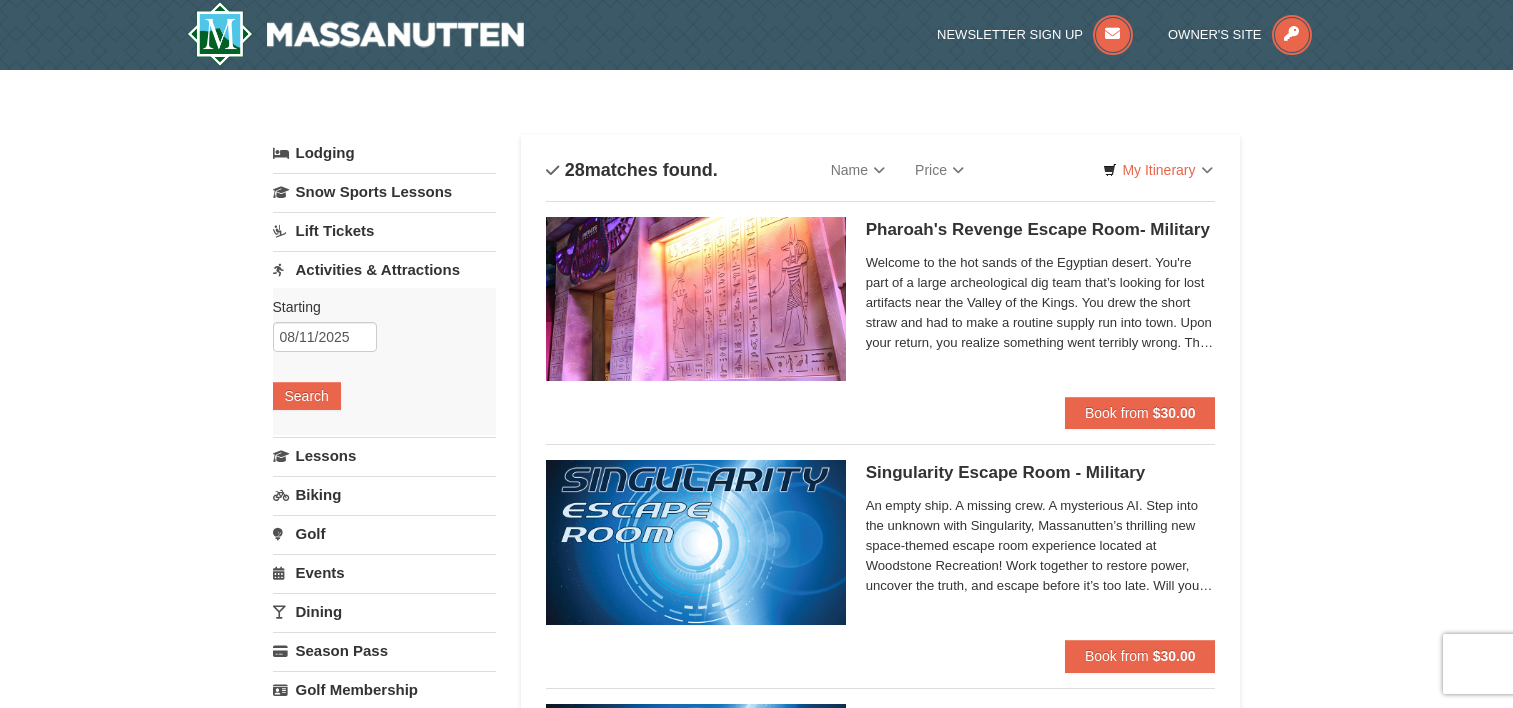 select on "8" 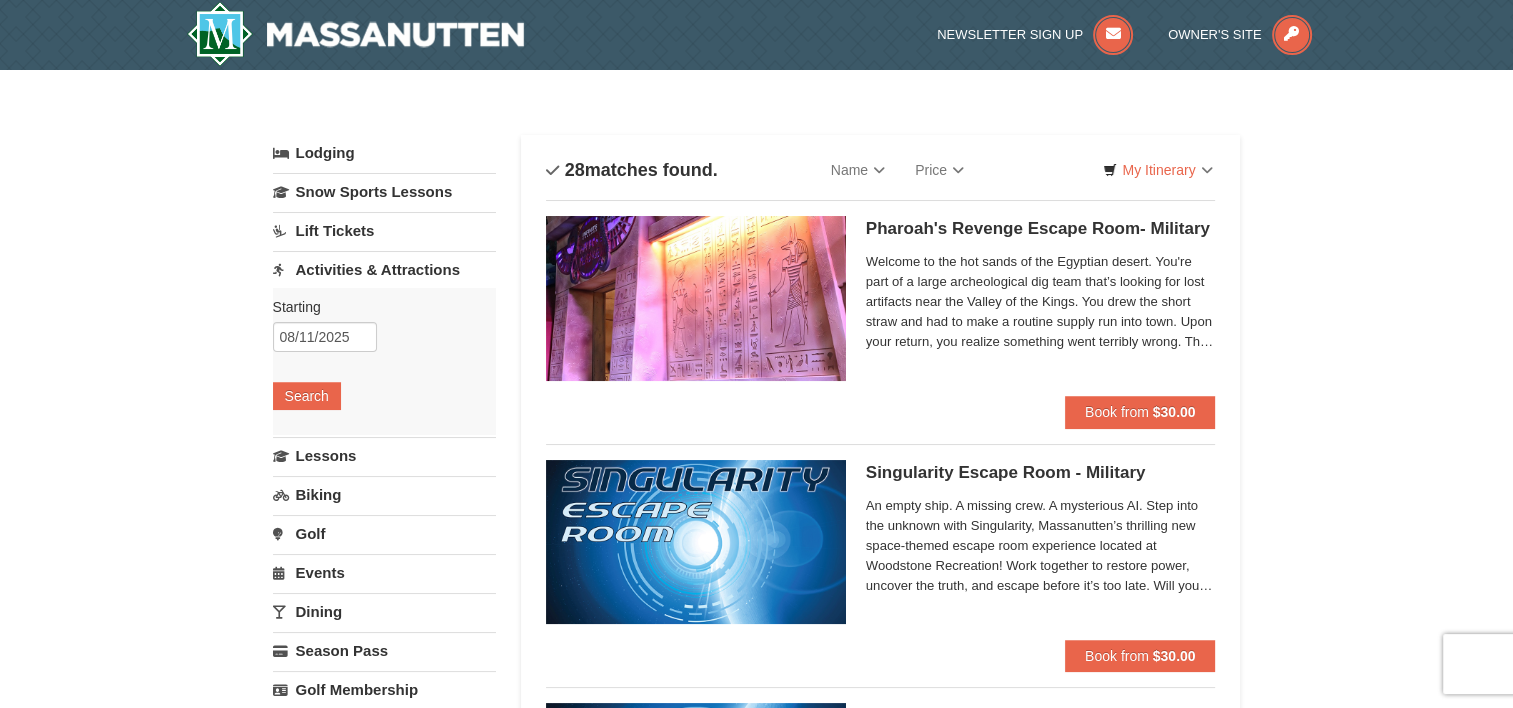 scroll, scrollTop: 0, scrollLeft: 0, axis: both 